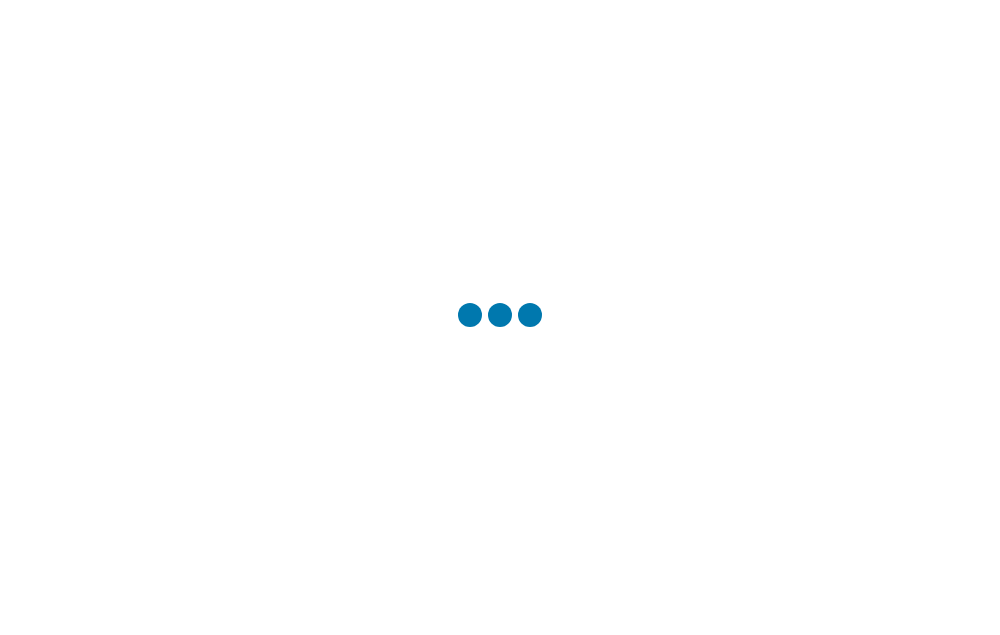 scroll, scrollTop: 0, scrollLeft: 0, axis: both 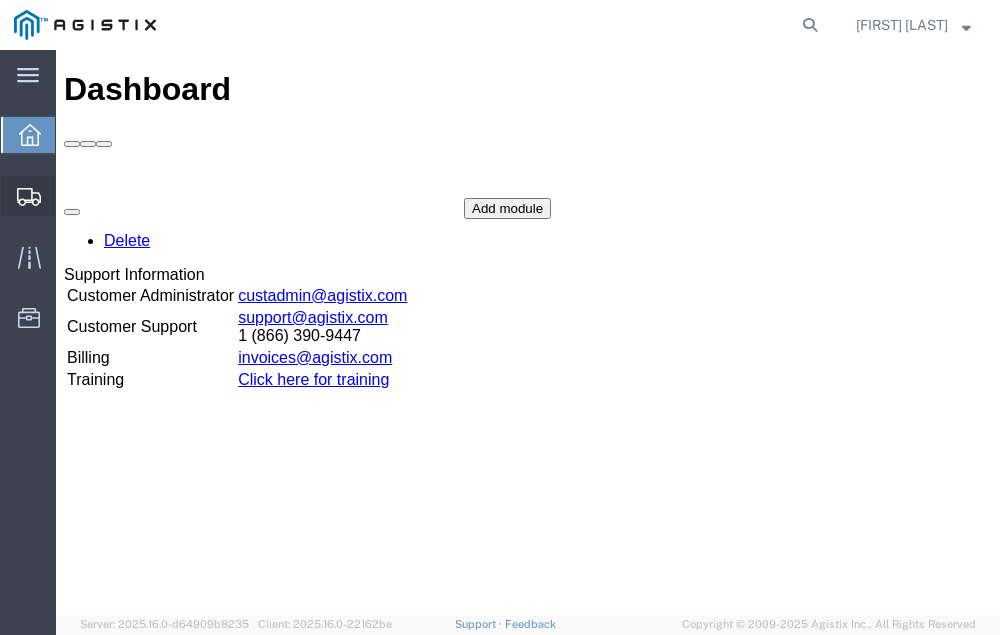 click on "Shipment Manager" 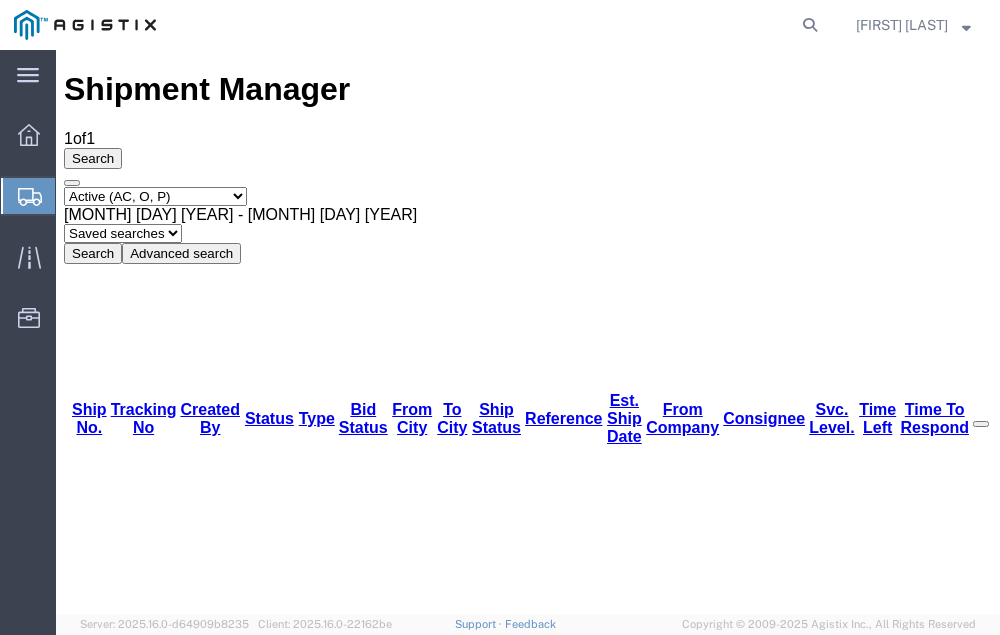 click on "[NUMBER]" at bounding box center [123, 1237] 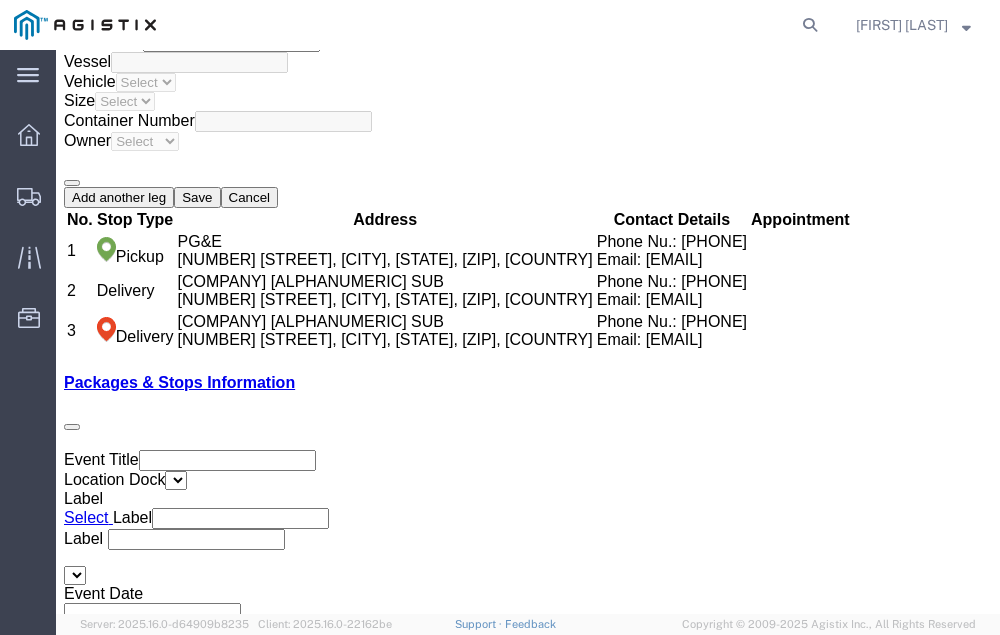 scroll, scrollTop: 3675, scrollLeft: 0, axis: vertical 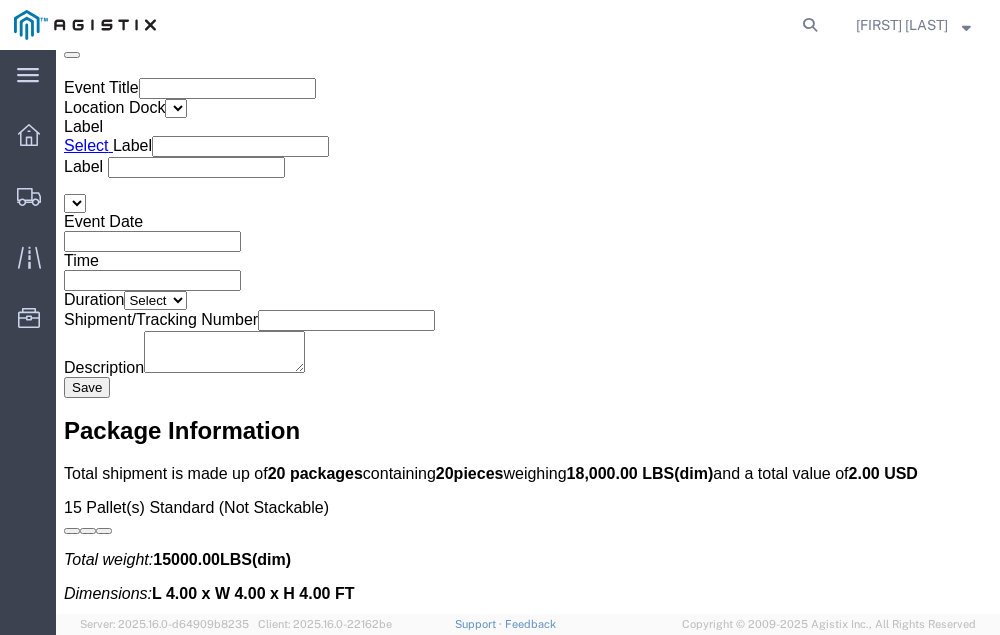 click on "Confirm" 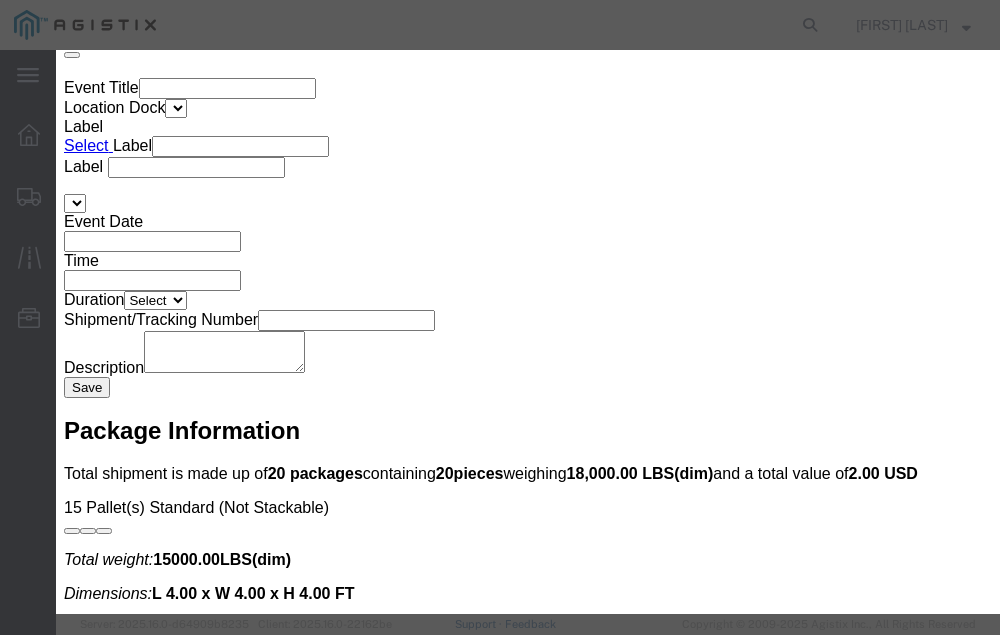 click 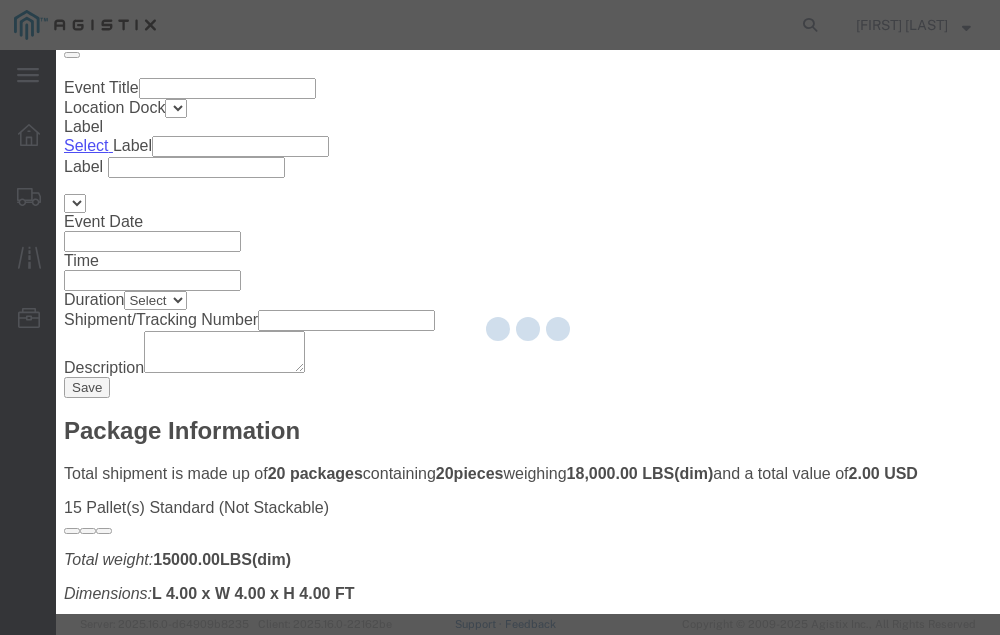 type on "[FIRST] [LAST]" 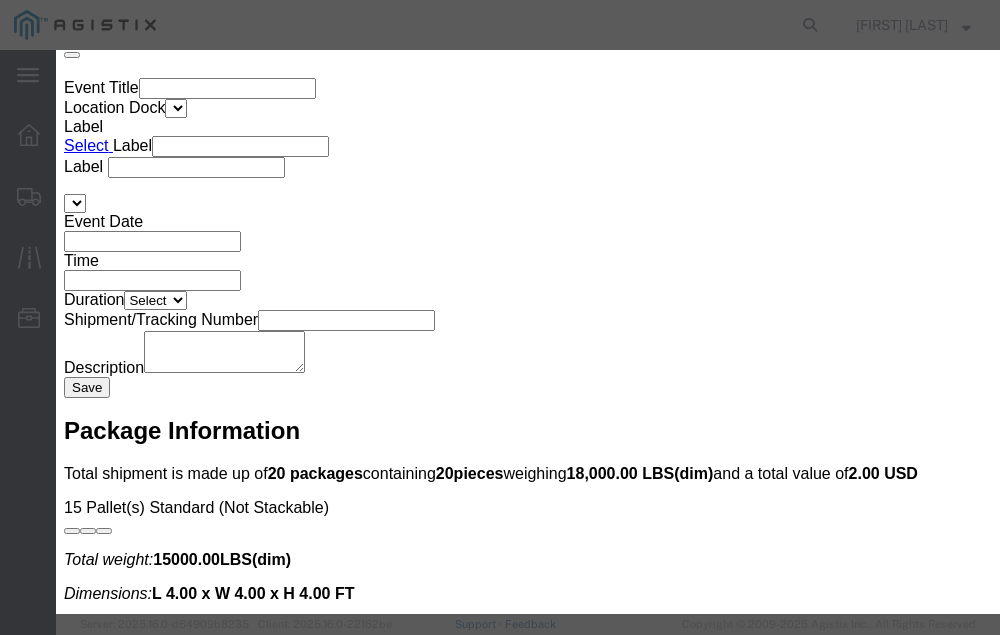 click 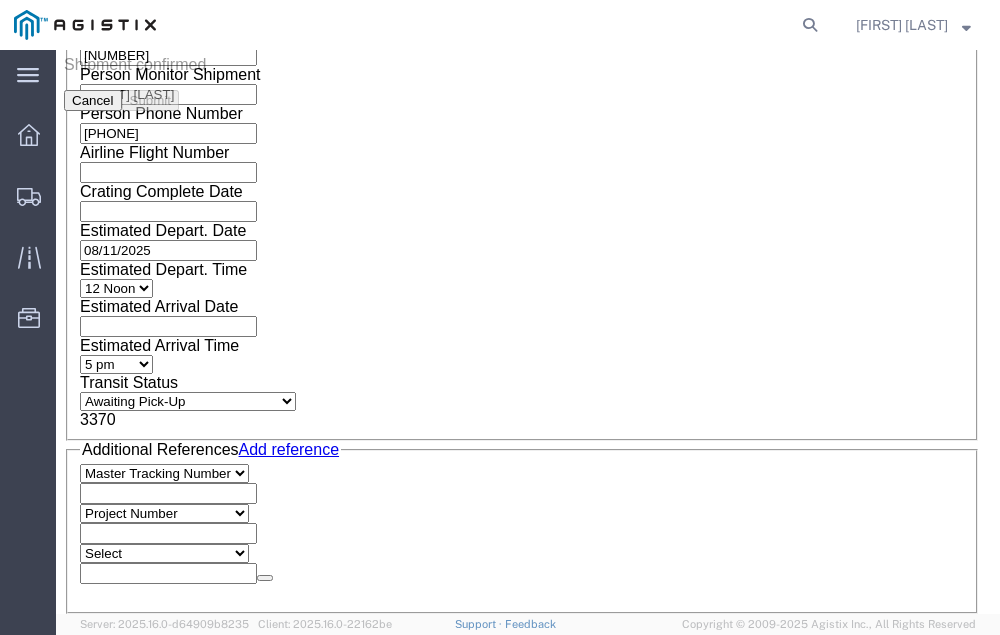 scroll, scrollTop: 0, scrollLeft: 0, axis: both 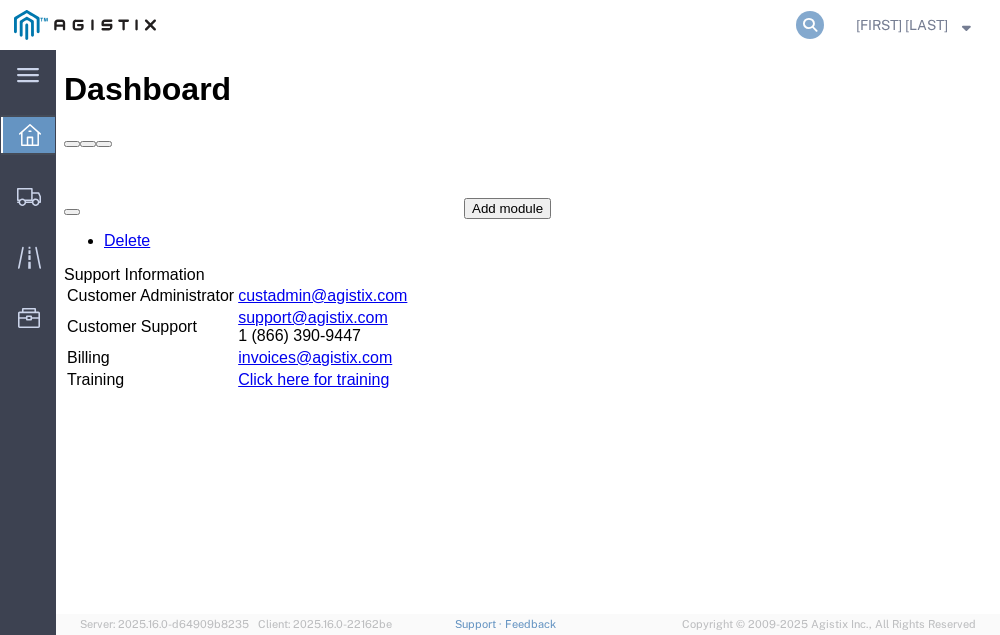 click 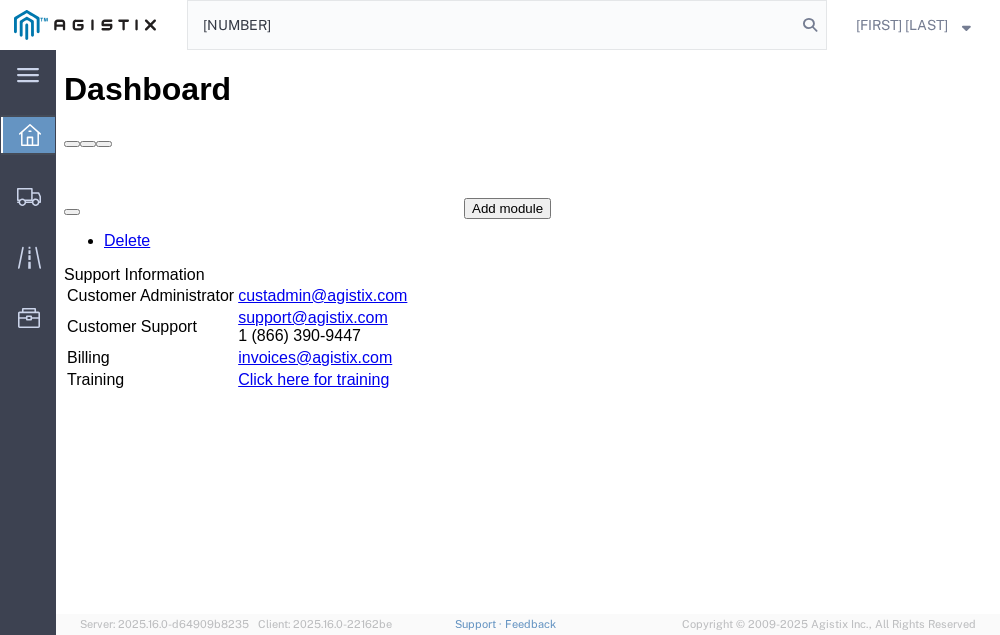 type on "[NUMBER]" 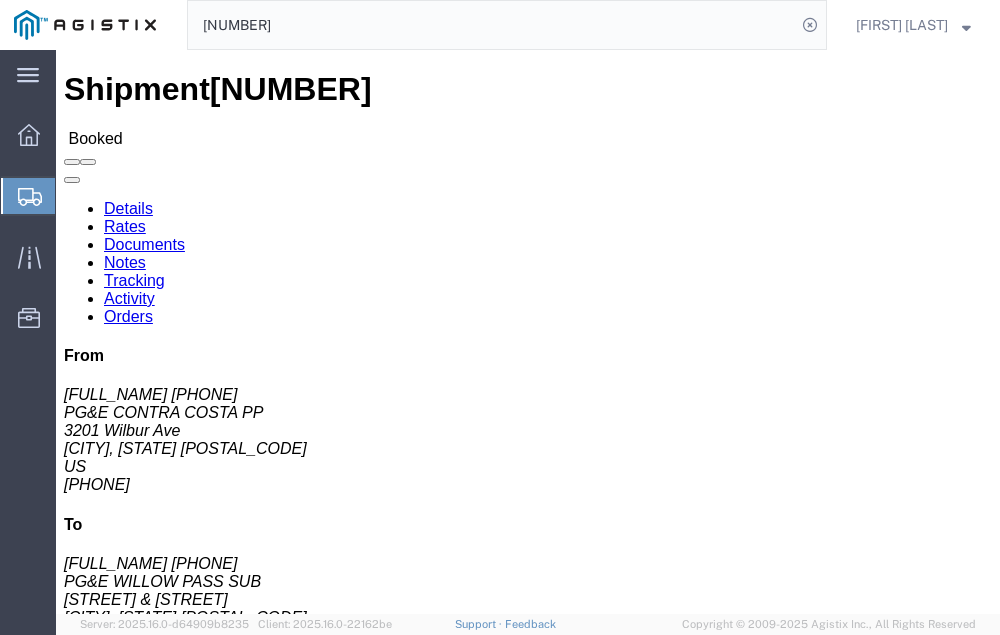 click on "Tracking" 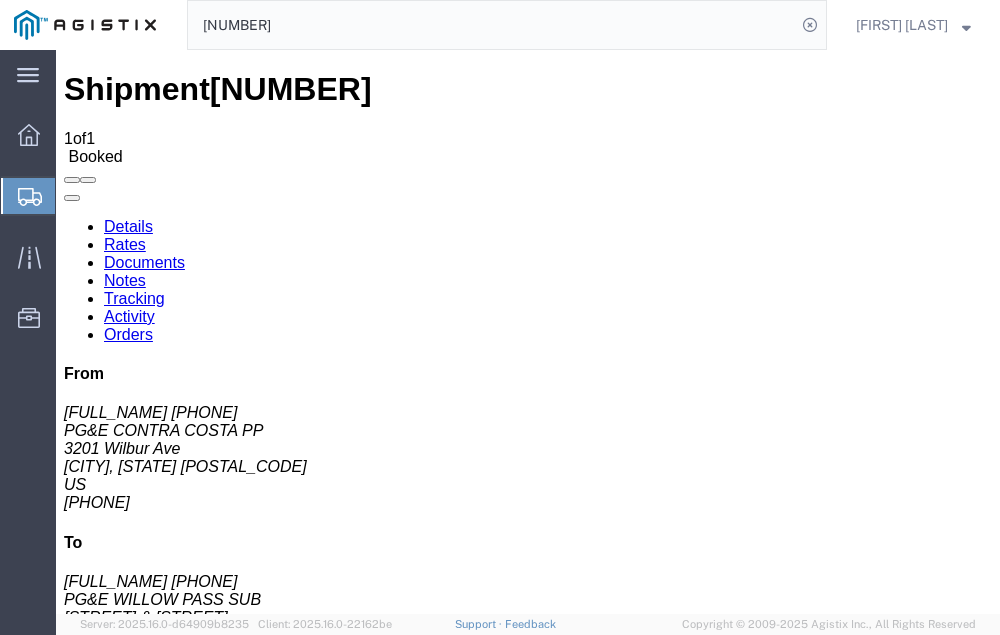 click on "Add New Tracking" at bounding box center (229, 1105) 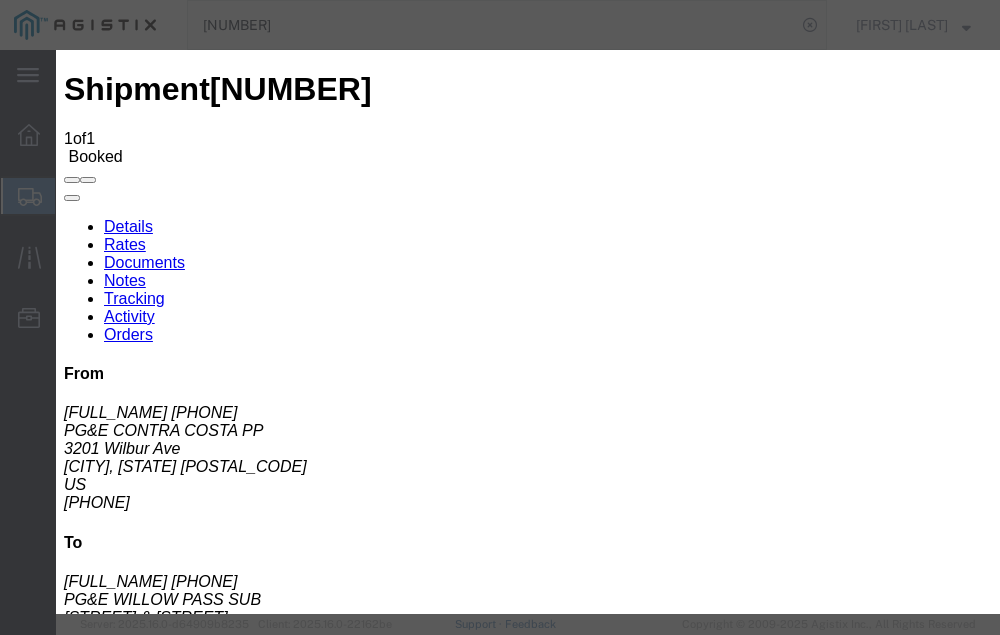 type on "08/06/2025" 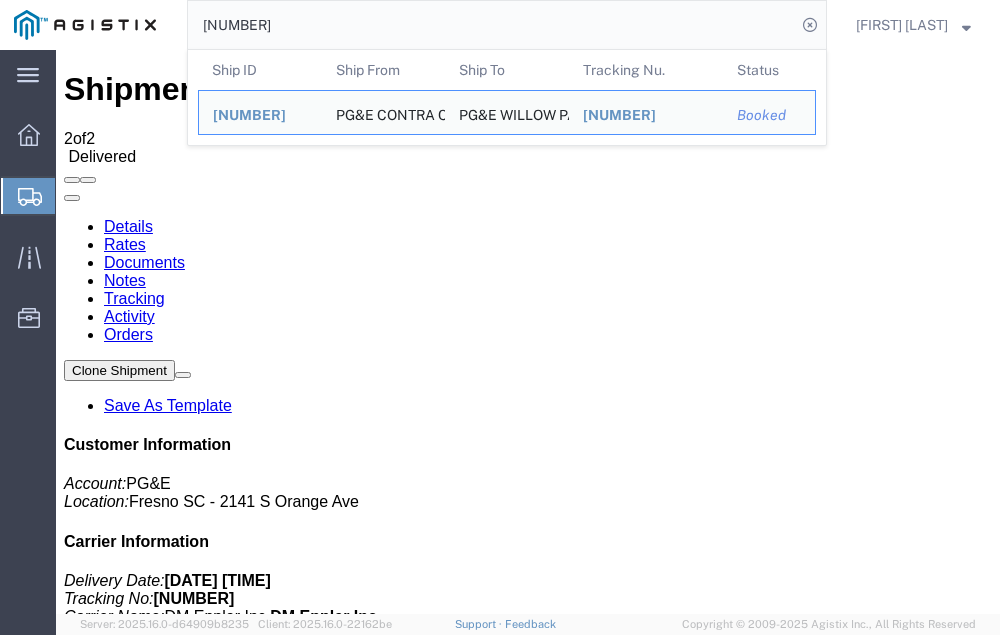 click on "56278235" 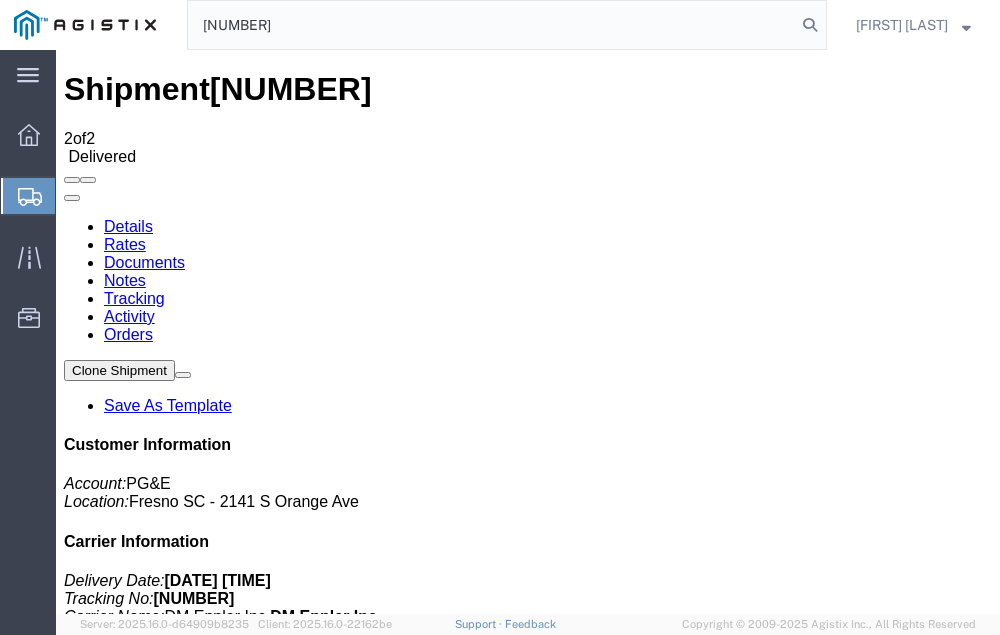 type on "56366516" 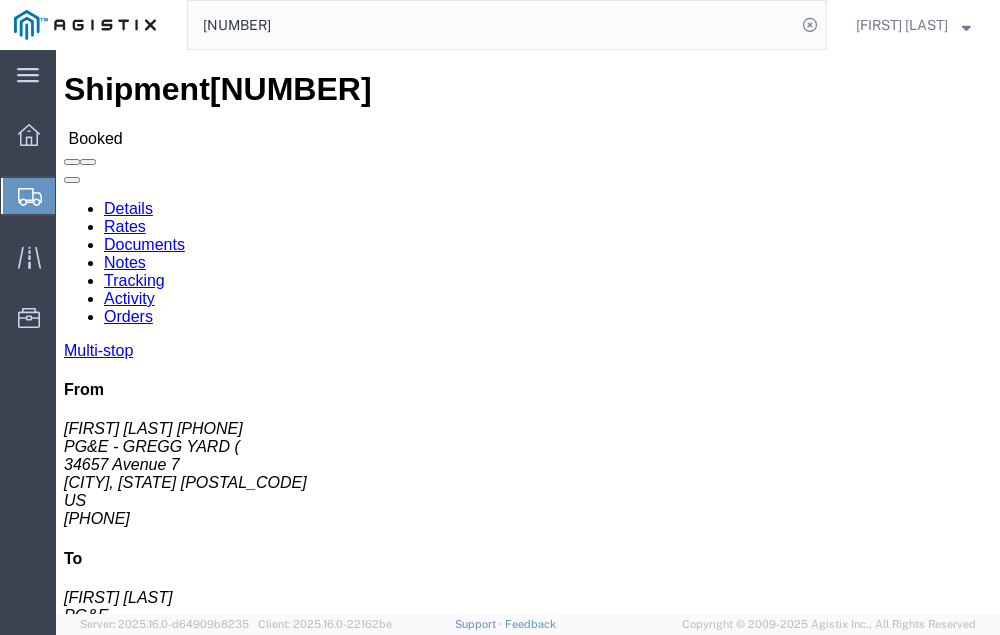 click on "Tracking" 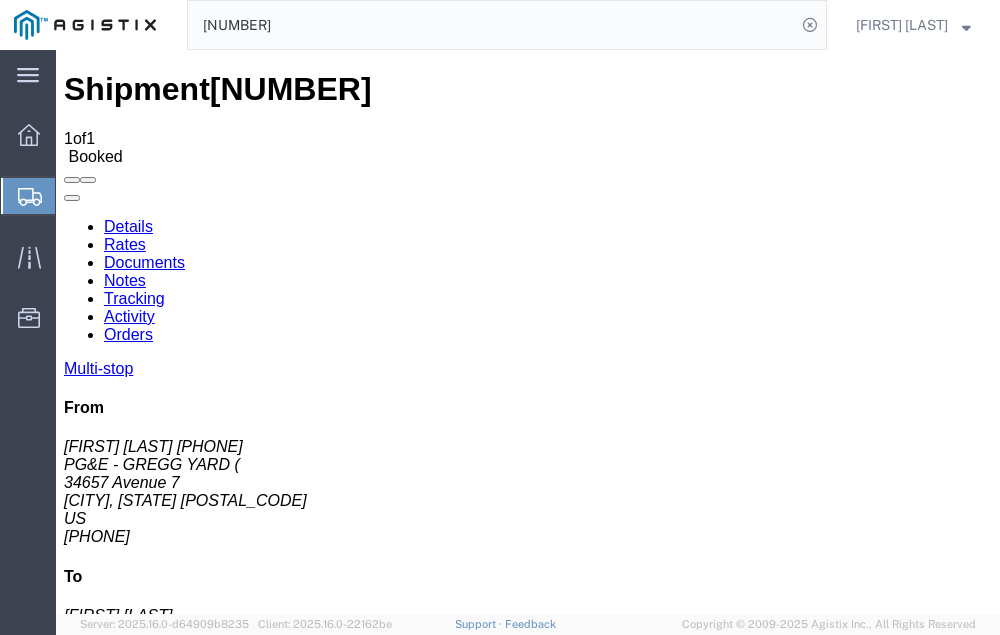 click on "Add New Tracking" at bounding box center [229, 1100] 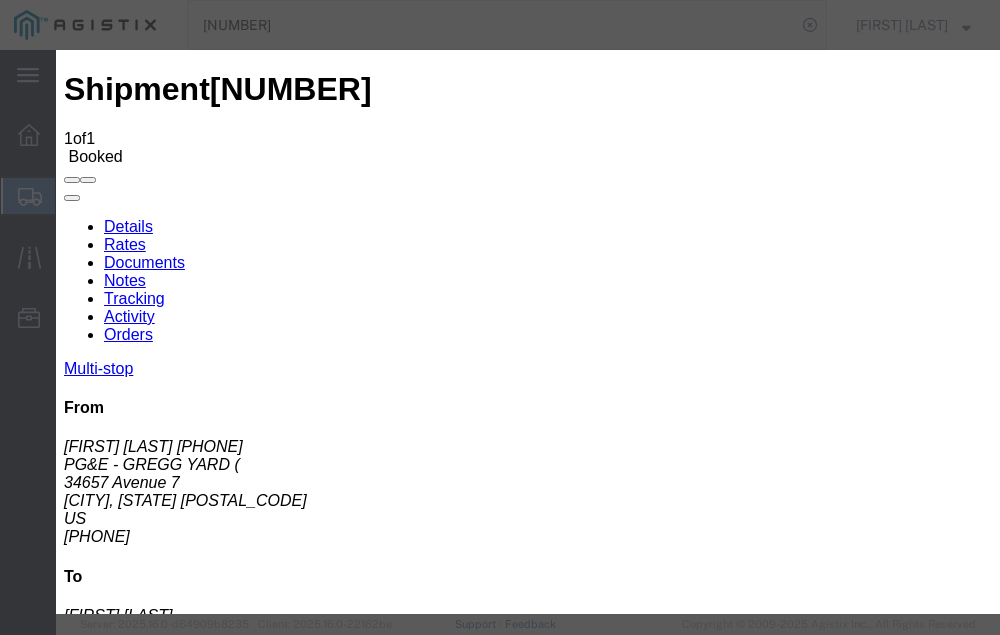 type on "08/06/2025" 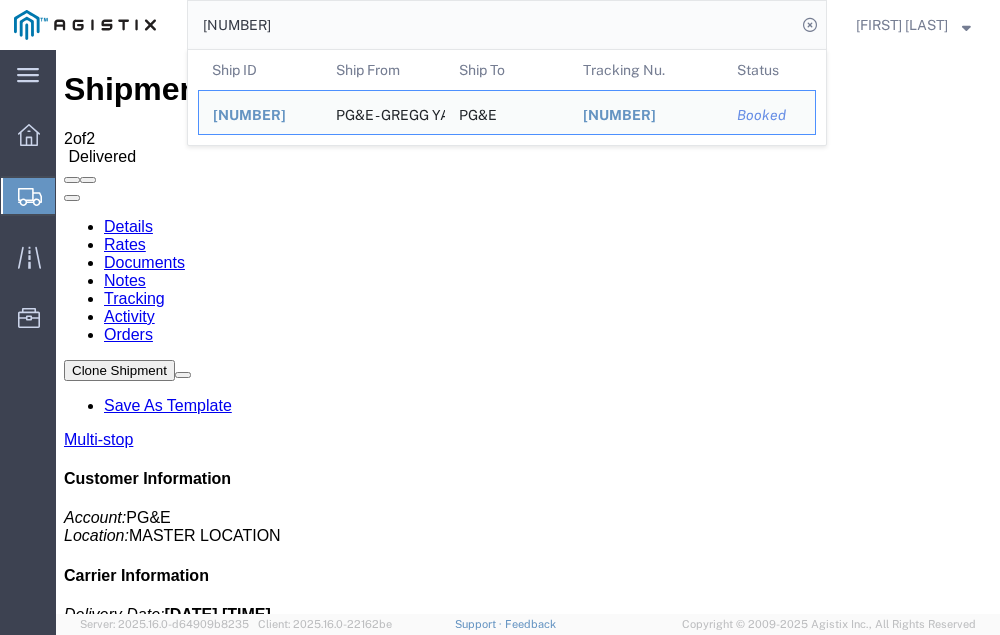 click on "56366516" 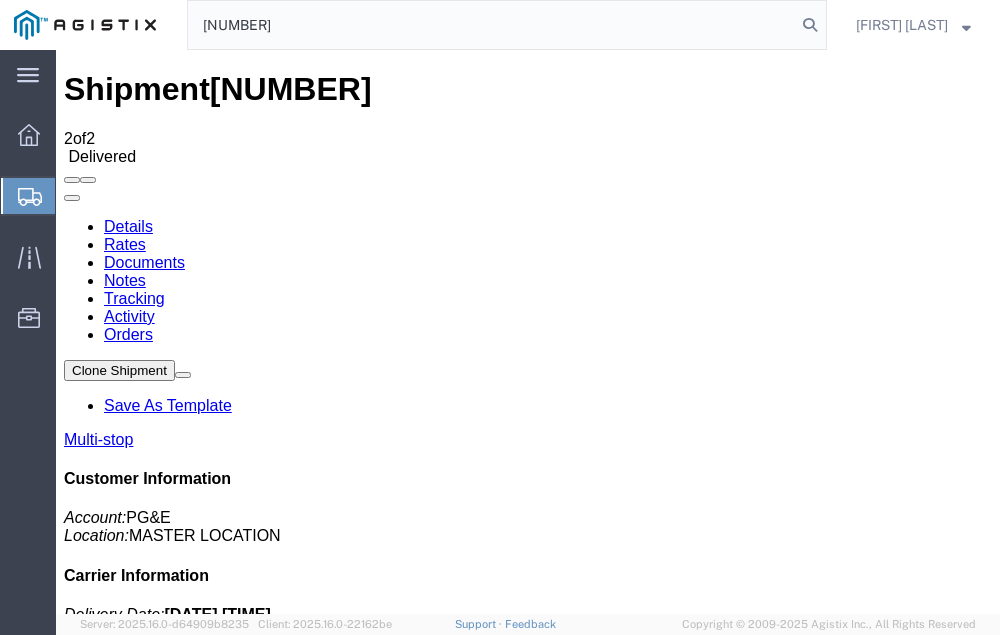 type on "56407835" 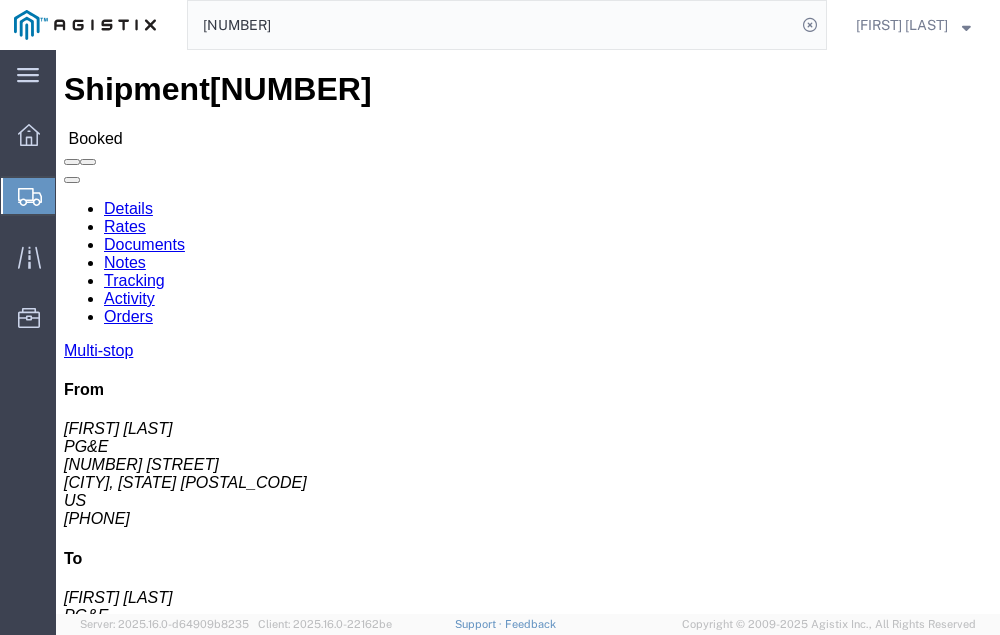 click on "Tracking" 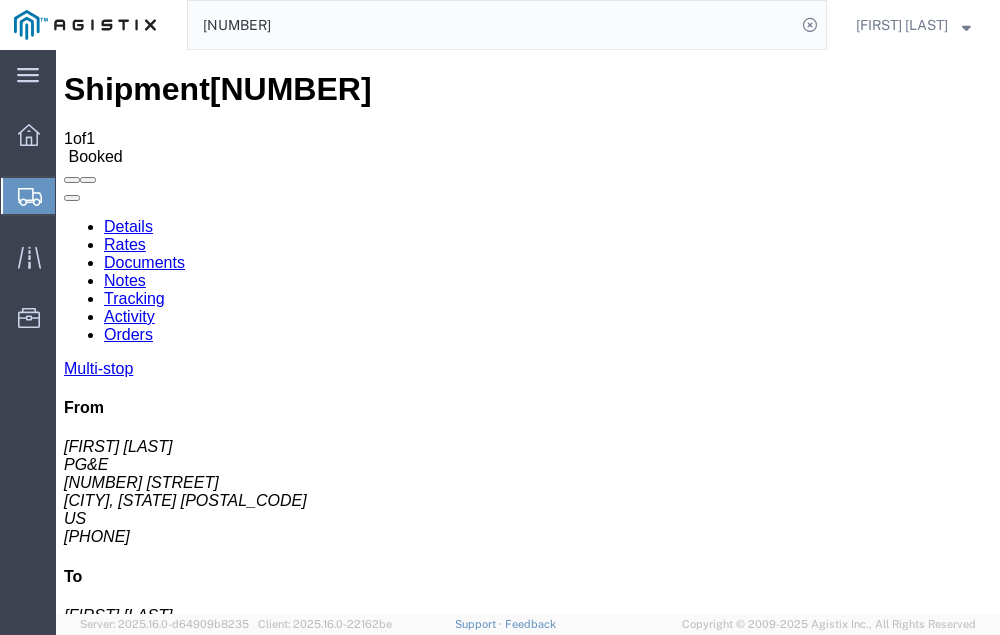 click on "Add New Tracking" at bounding box center (229, 1100) 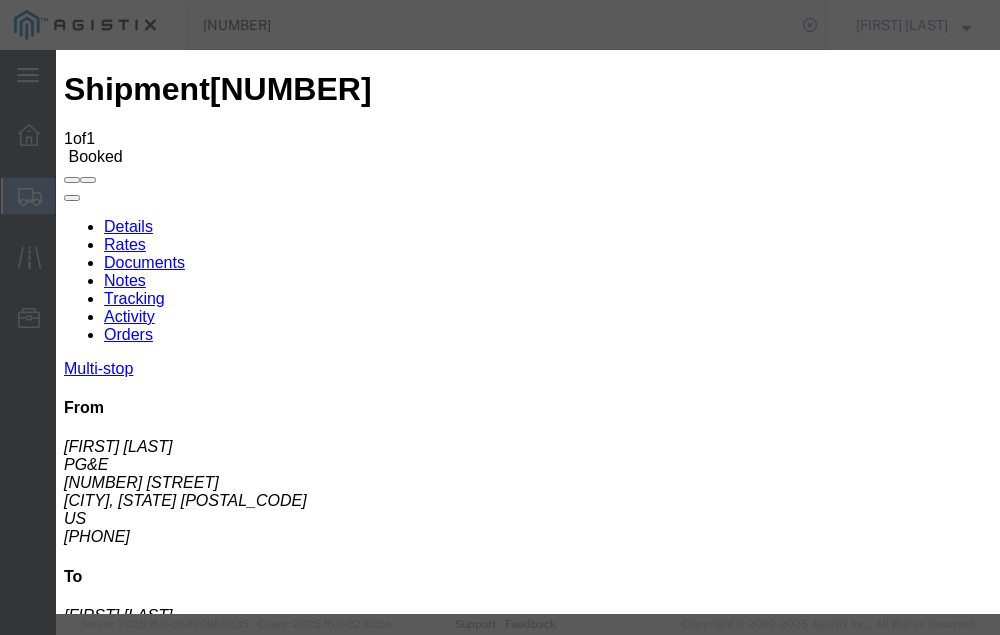 type on "08/06/2025" 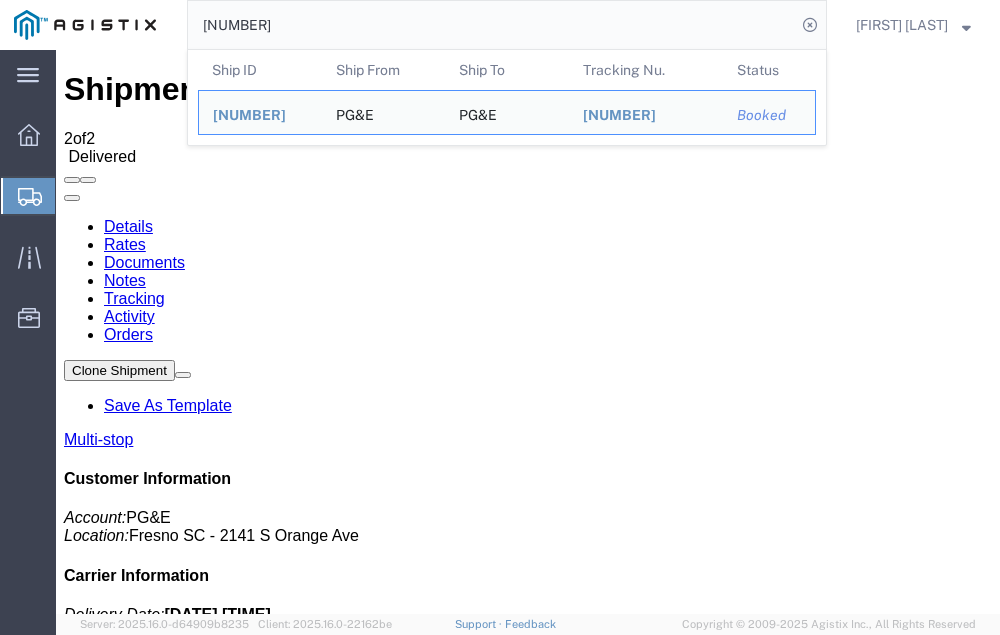 click on "56407835" 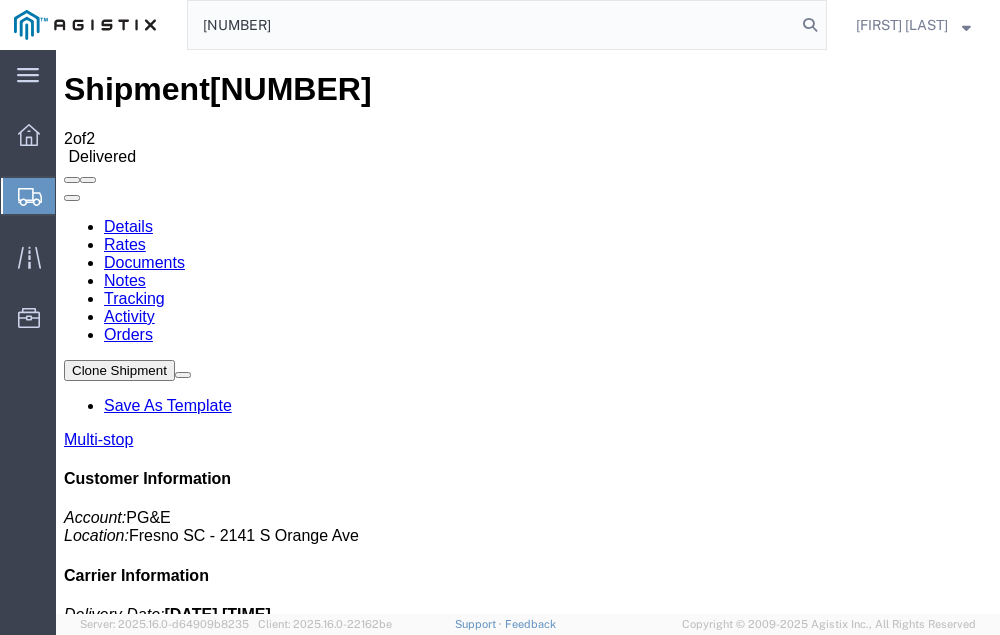 type on "56408285" 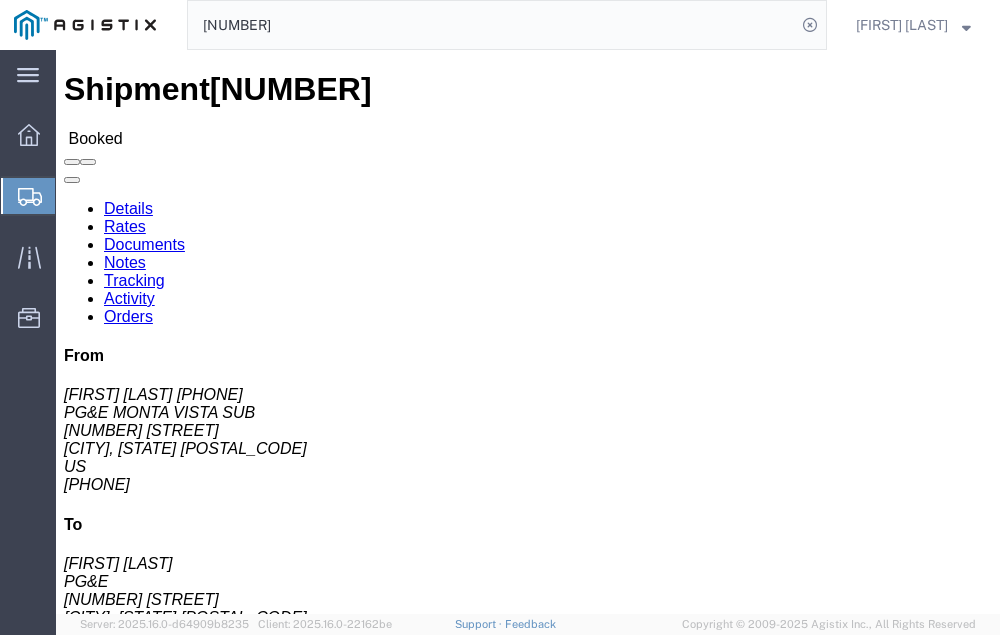 click on "Tracking" 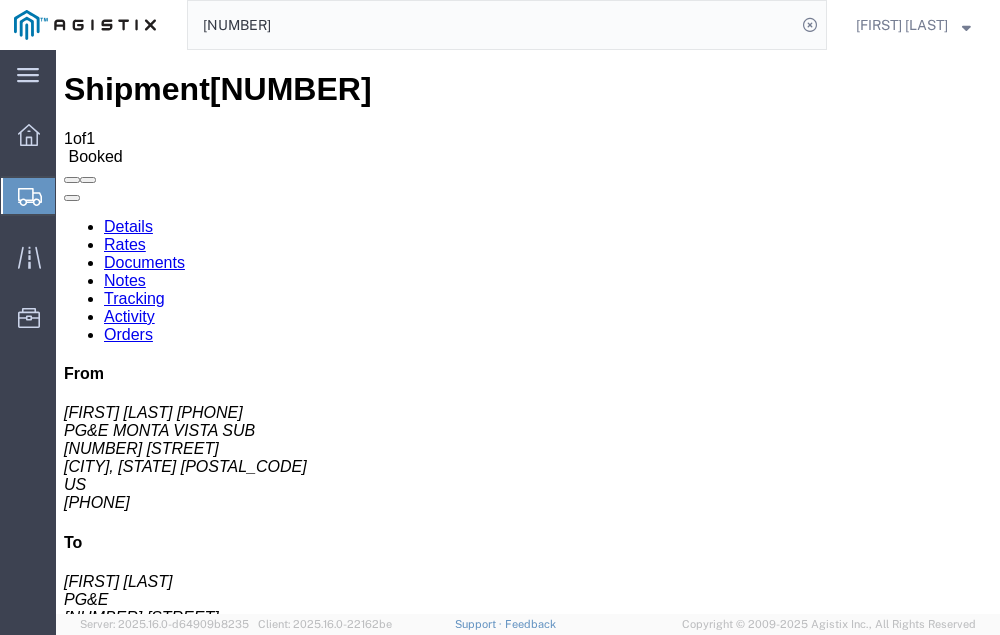click on "Add New Tracking" at bounding box center [229, 1105] 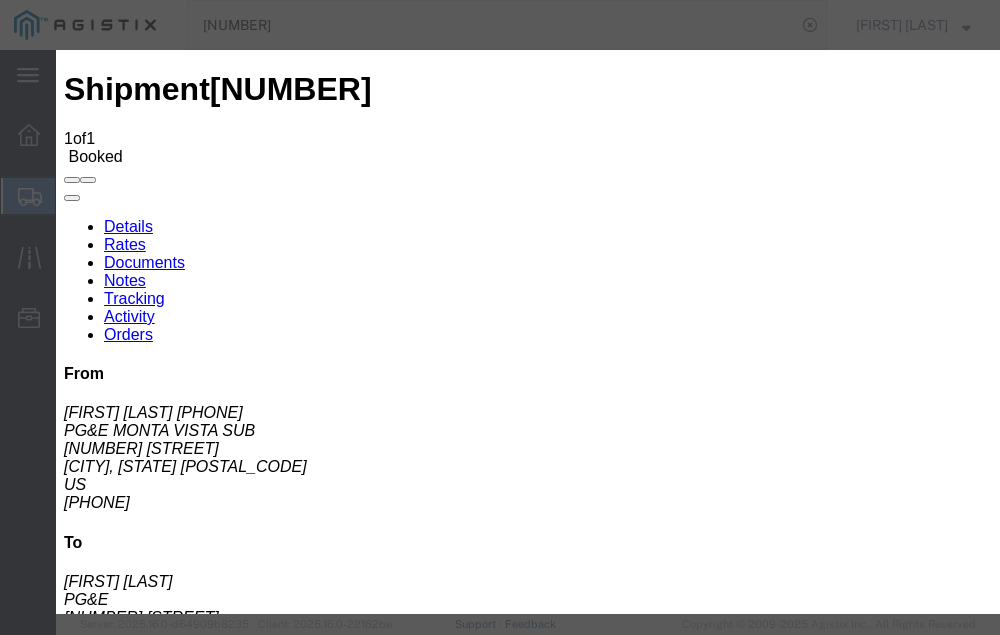 type on "08/06/2025" 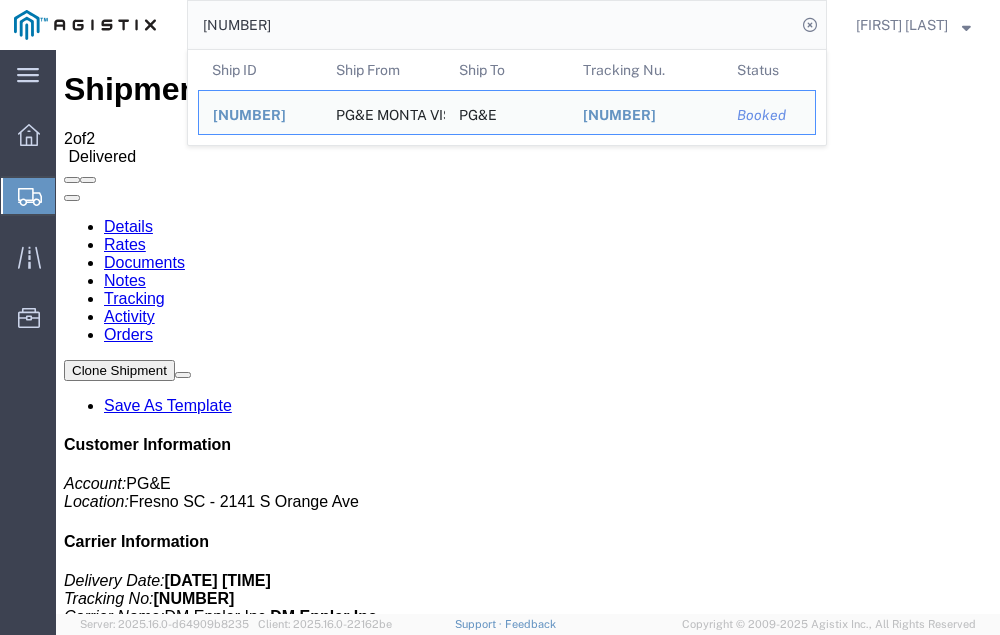 click on "56408285" 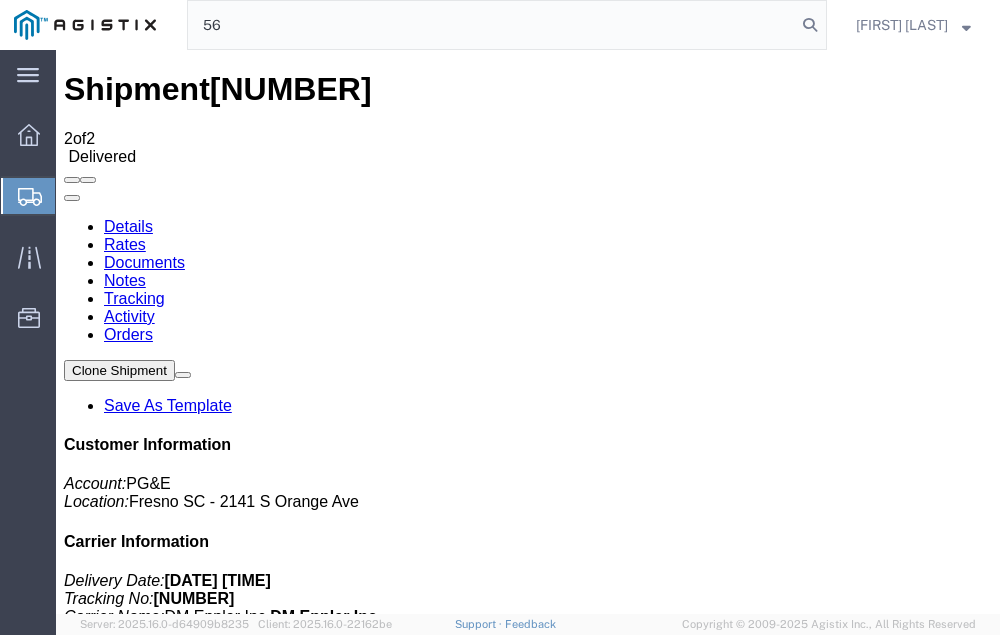 type on "5" 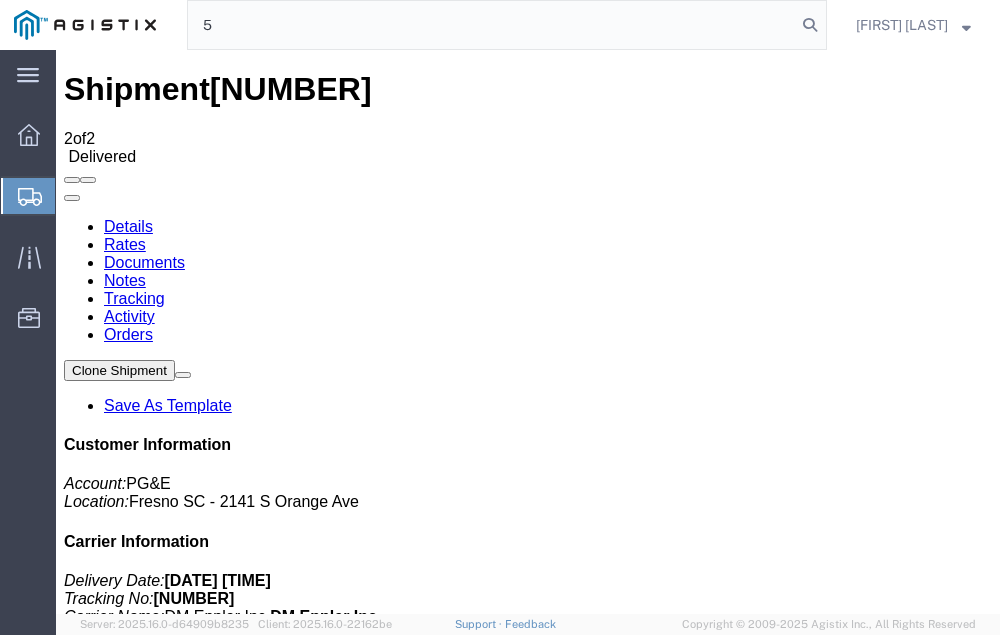 type 